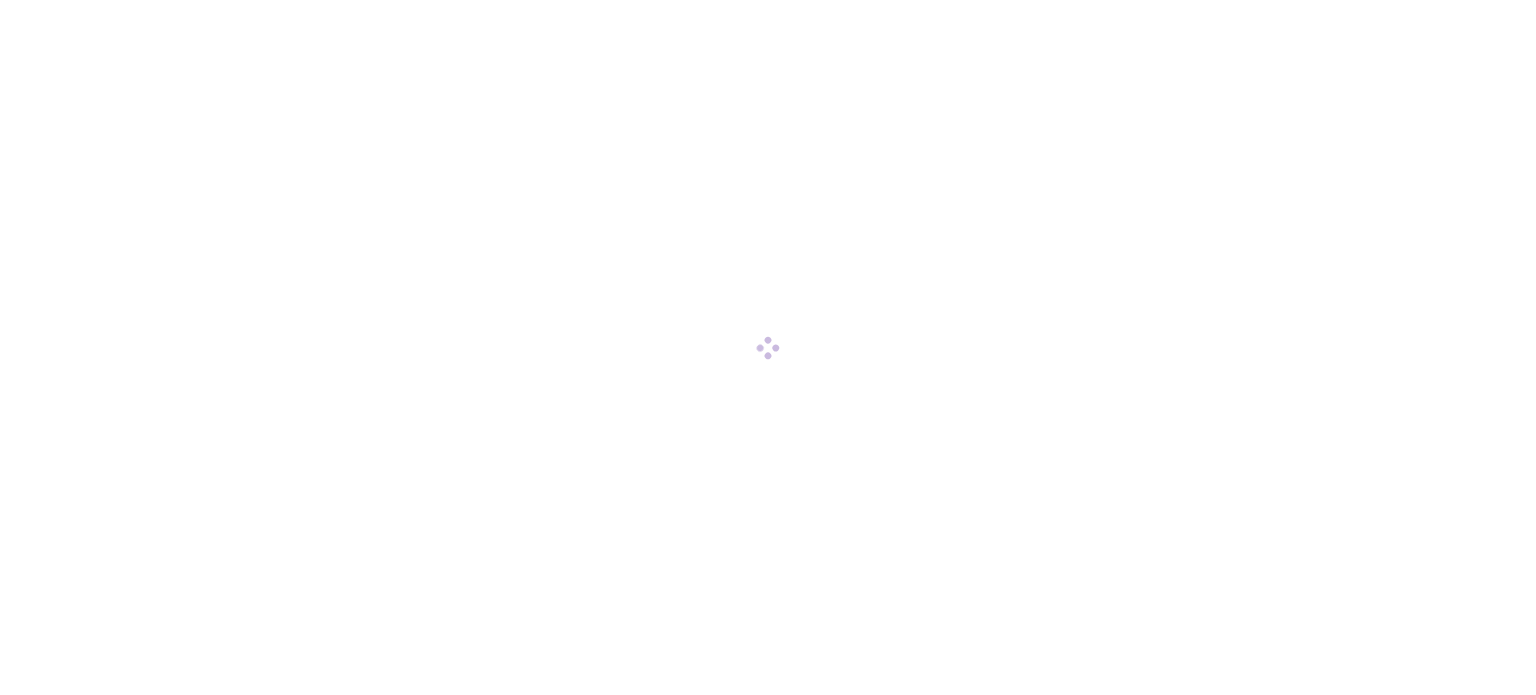 scroll, scrollTop: 0, scrollLeft: 0, axis: both 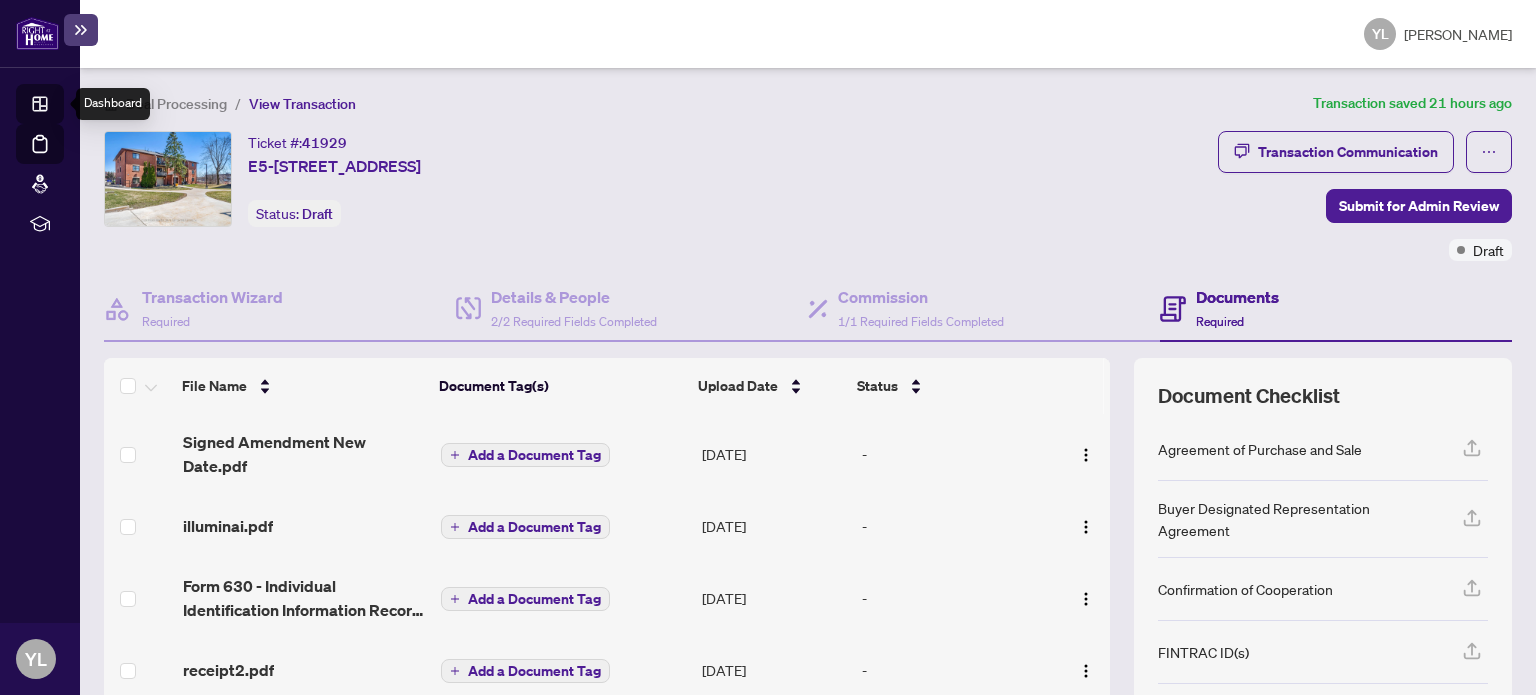 click on "Dashboard" at bounding box center (62, 107) 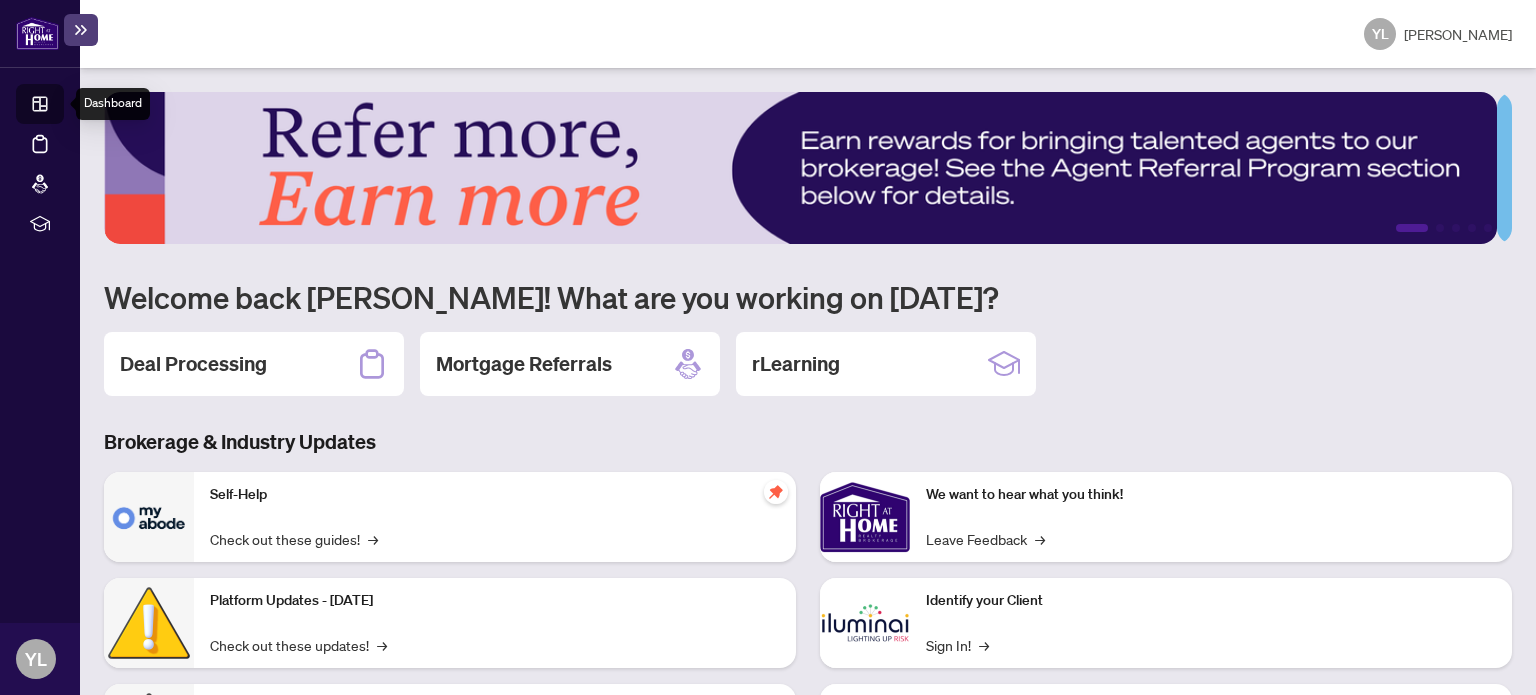click at bounding box center (800, 168) 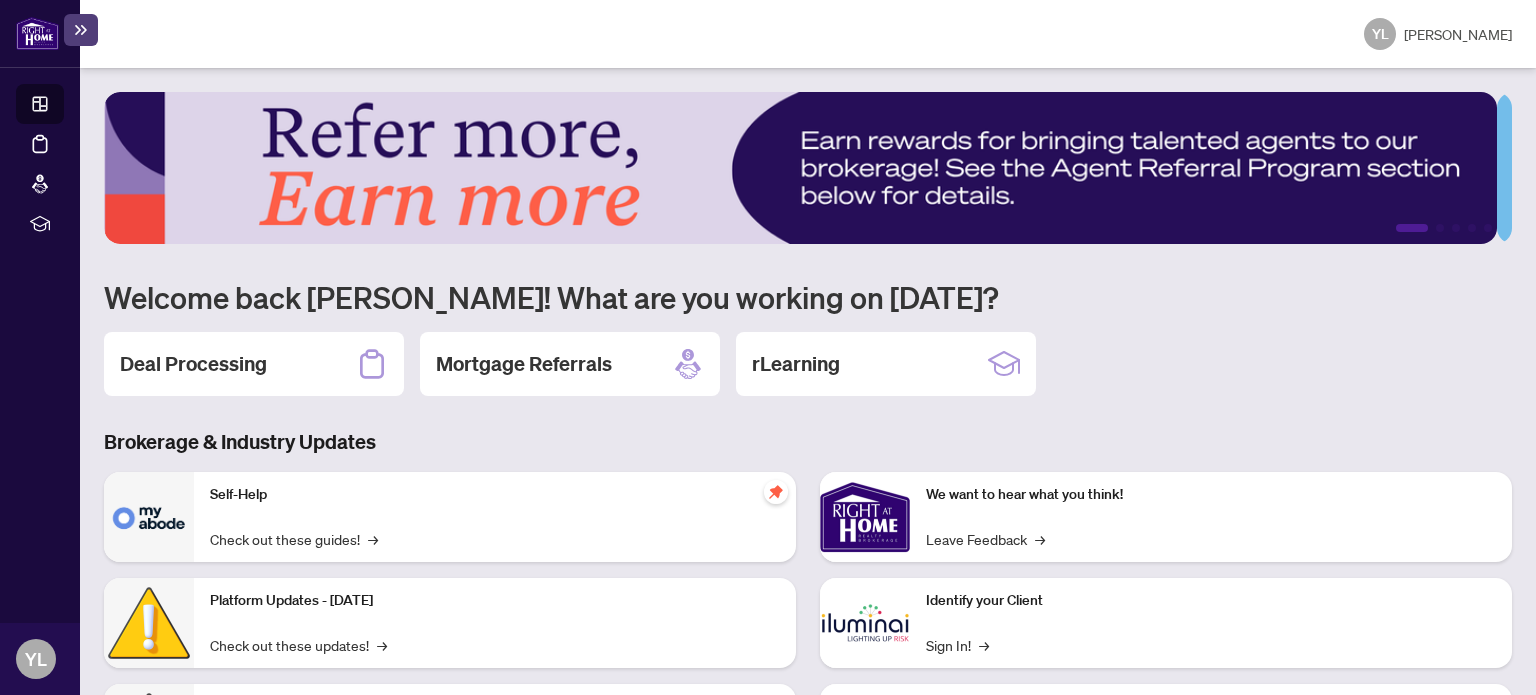 click on "Dashboard" at bounding box center (62, 107) 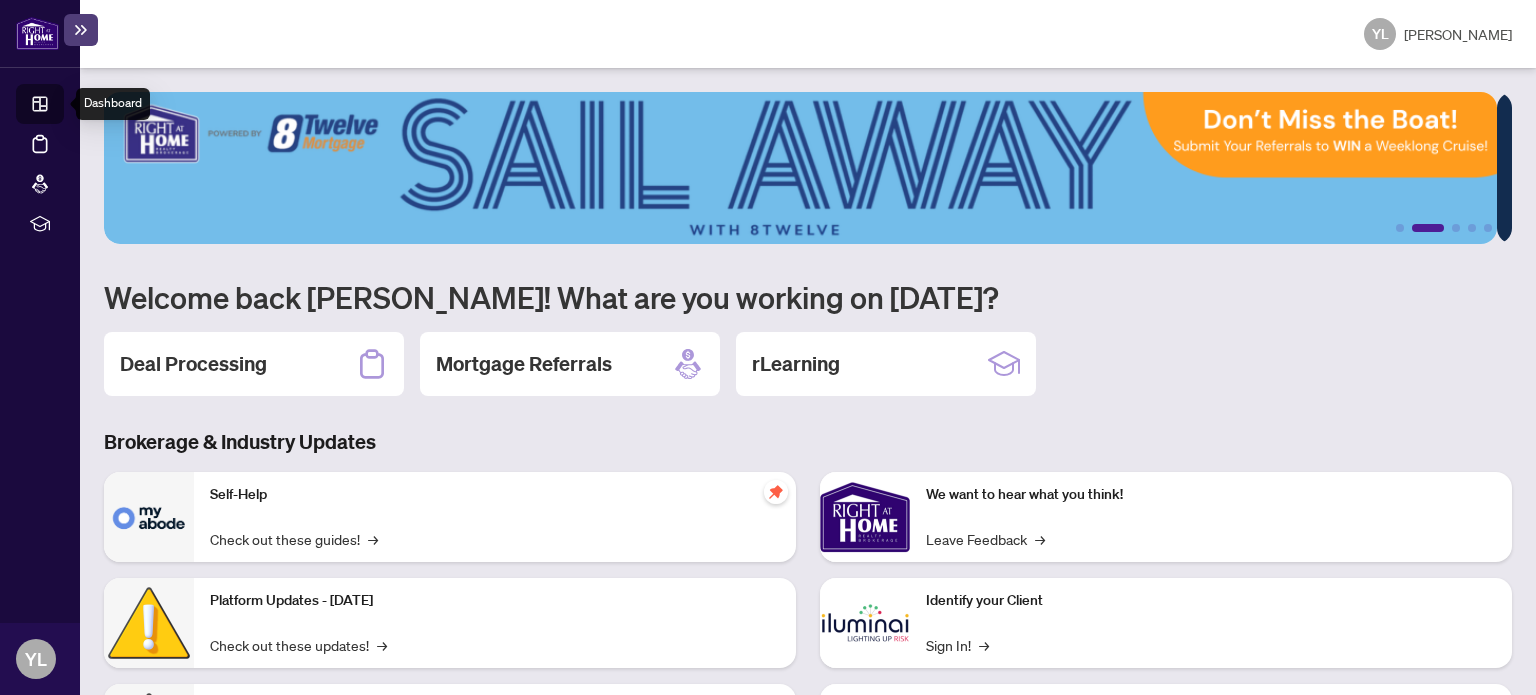 click on "Dashboard" at bounding box center [62, 107] 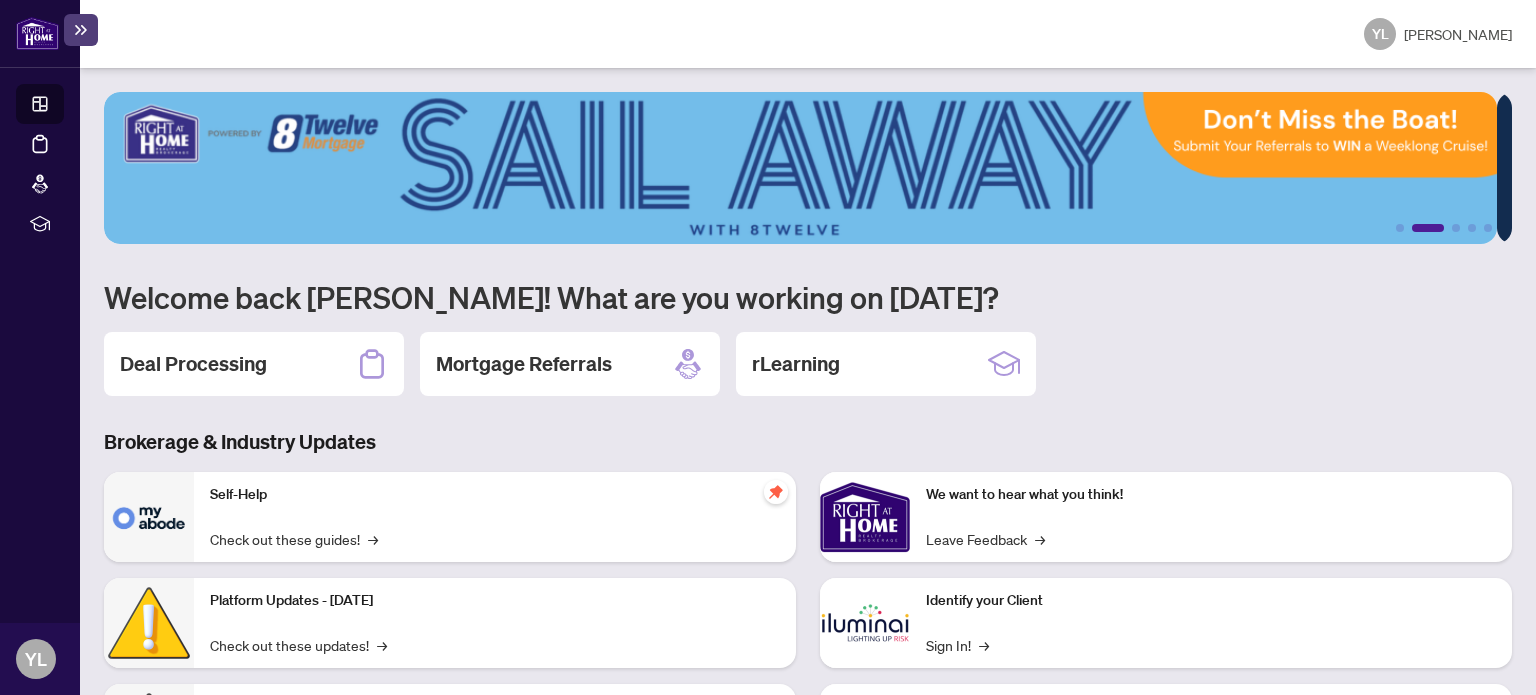 click on "Dashboard" at bounding box center [62, 107] 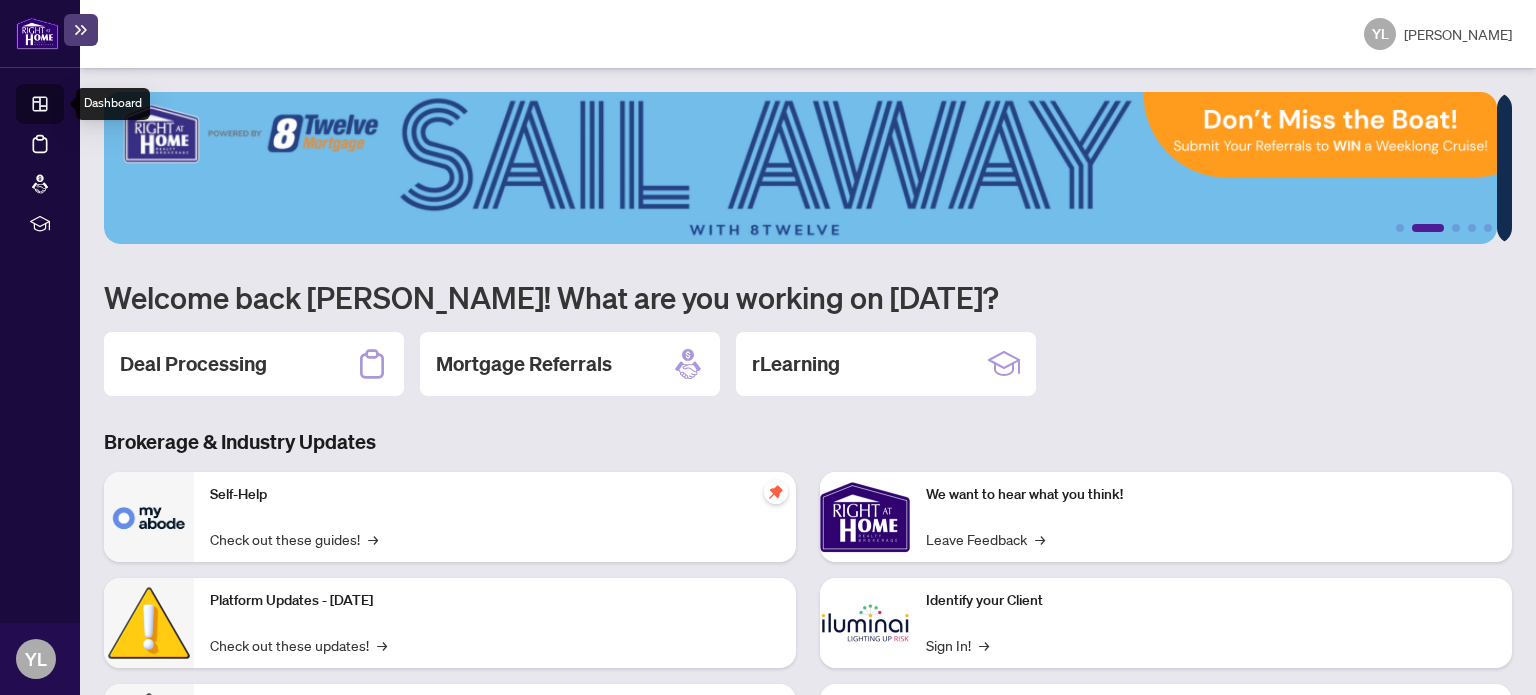 drag, startPoint x: 39, startPoint y: 56, endPoint x: 263, endPoint y: -66, distance: 255.06862 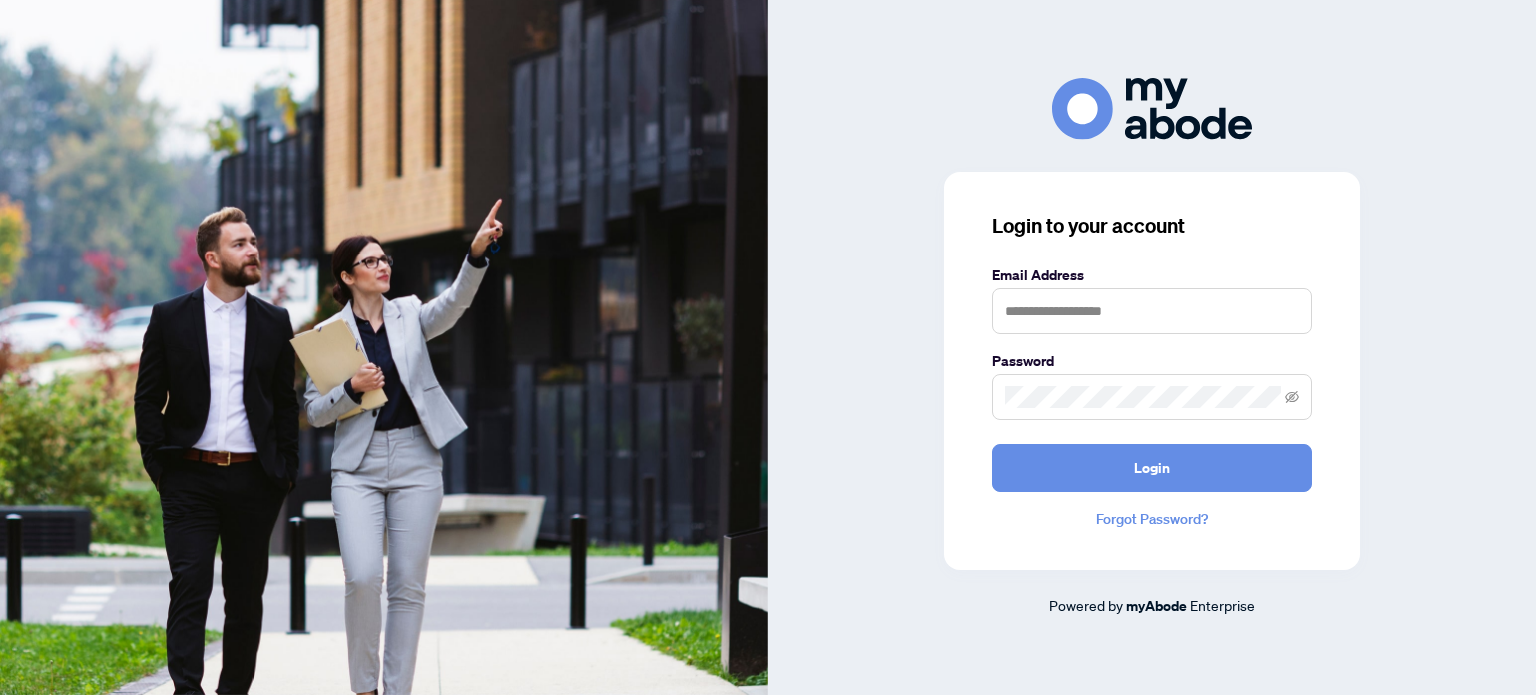 scroll, scrollTop: 0, scrollLeft: 0, axis: both 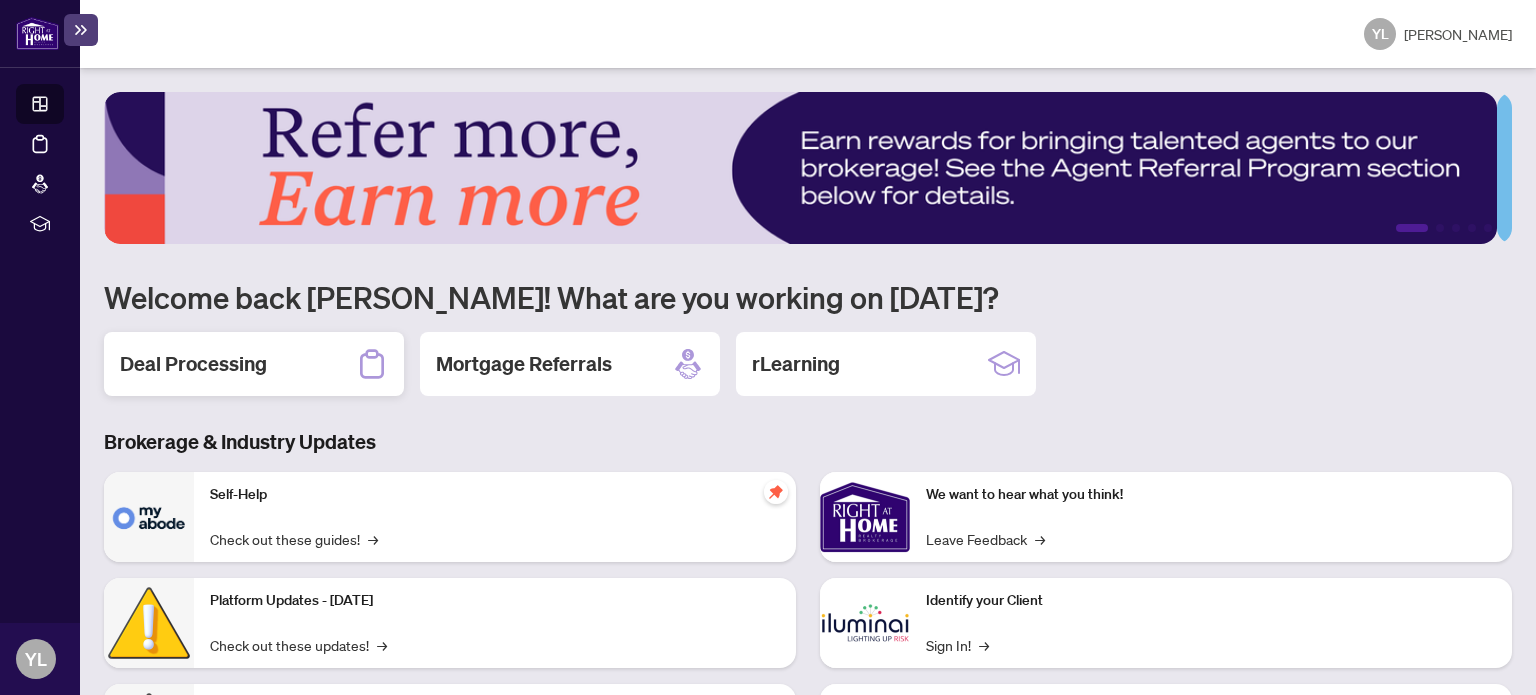 click on "Deal Processing" at bounding box center [193, 364] 